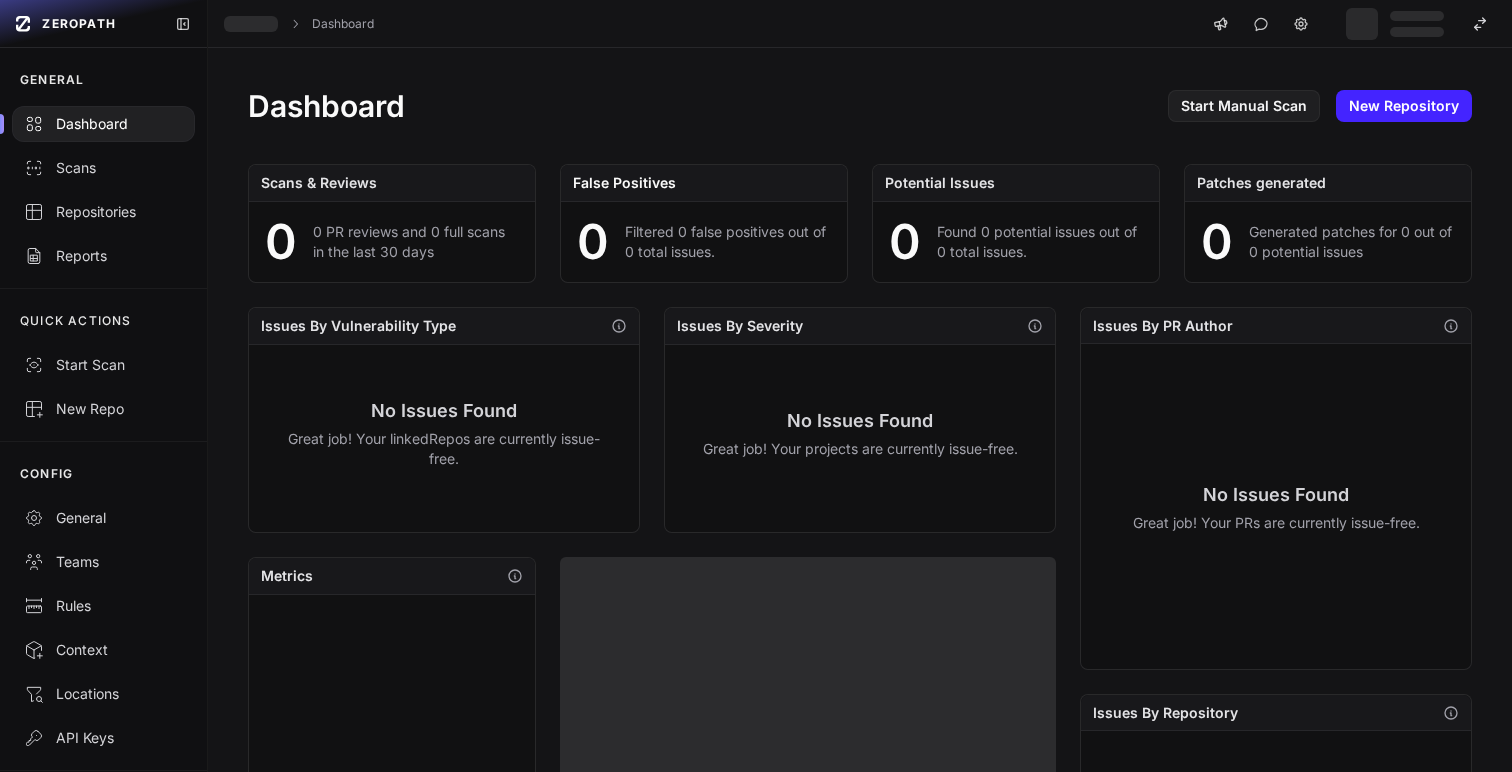 scroll, scrollTop: 0, scrollLeft: 0, axis: both 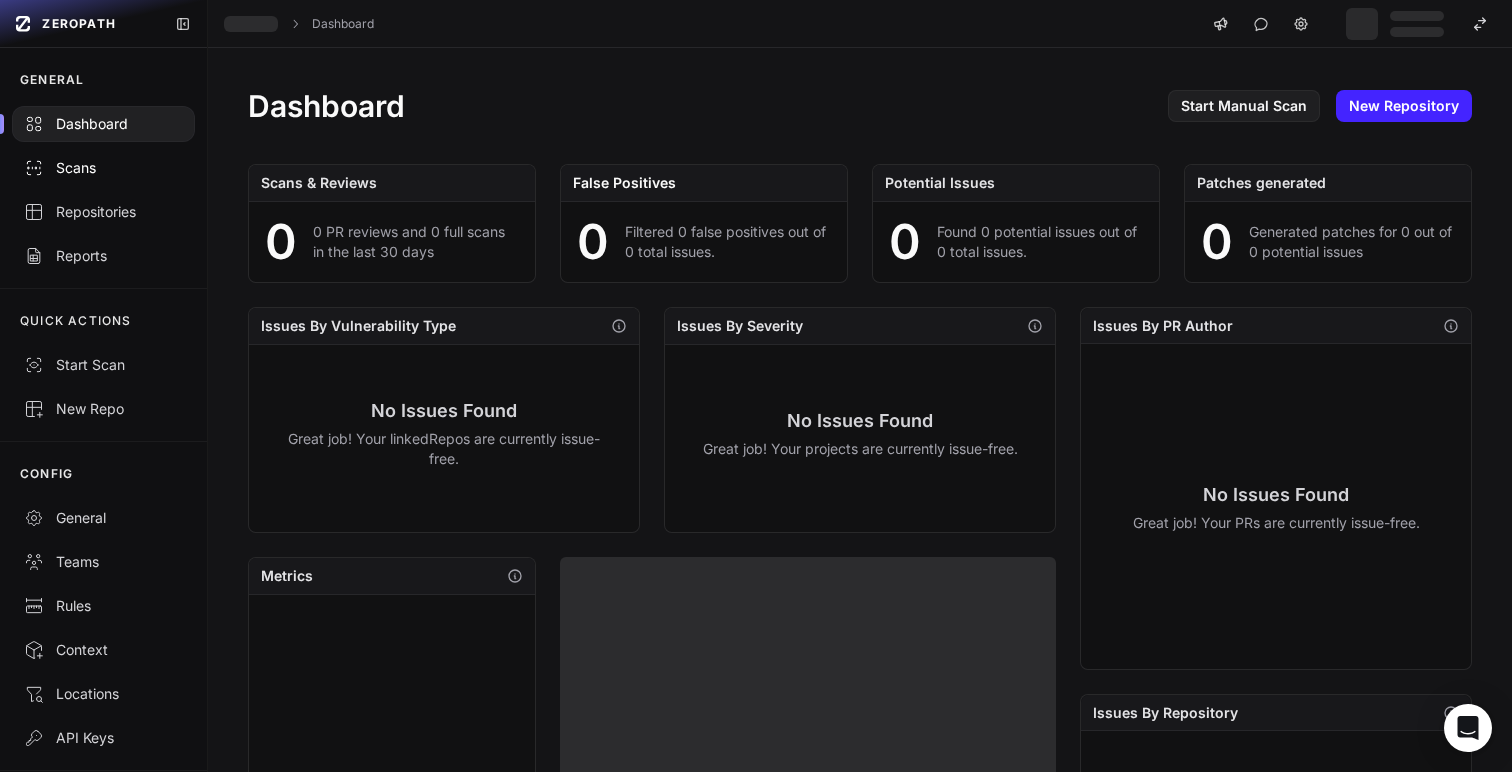 click on "Scans" at bounding box center (103, 168) 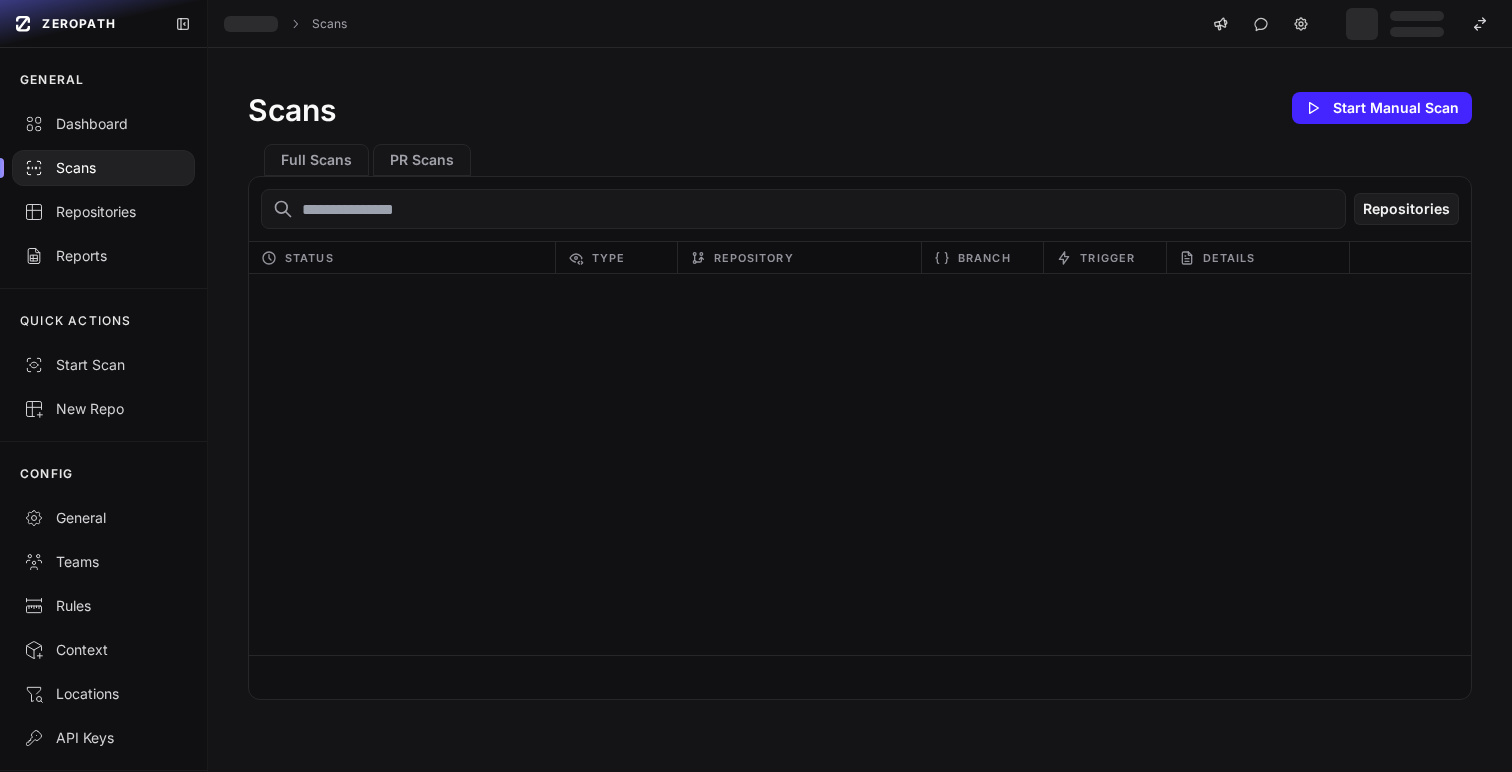 scroll, scrollTop: 0, scrollLeft: 0, axis: both 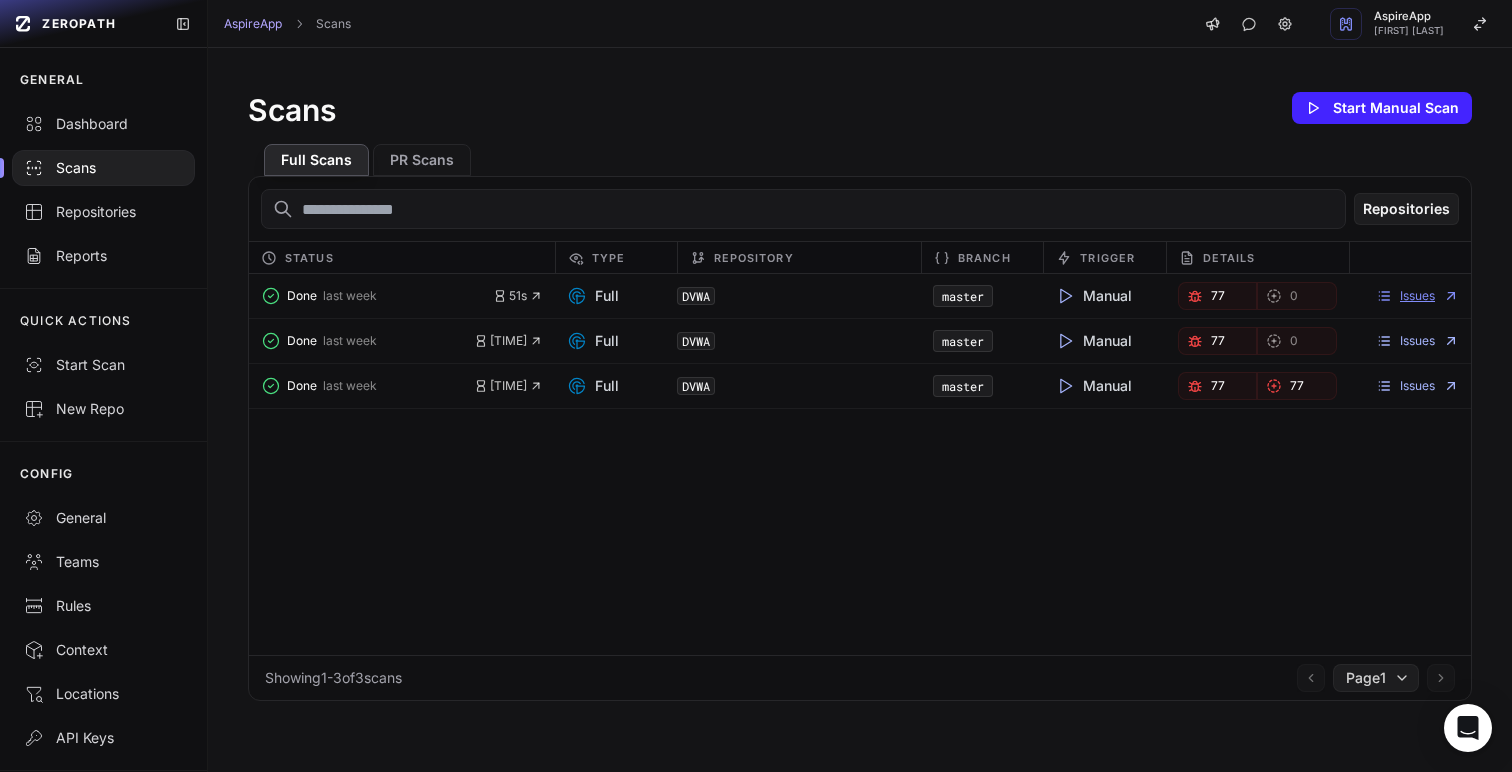 click on "Issues" at bounding box center (1417, 296) 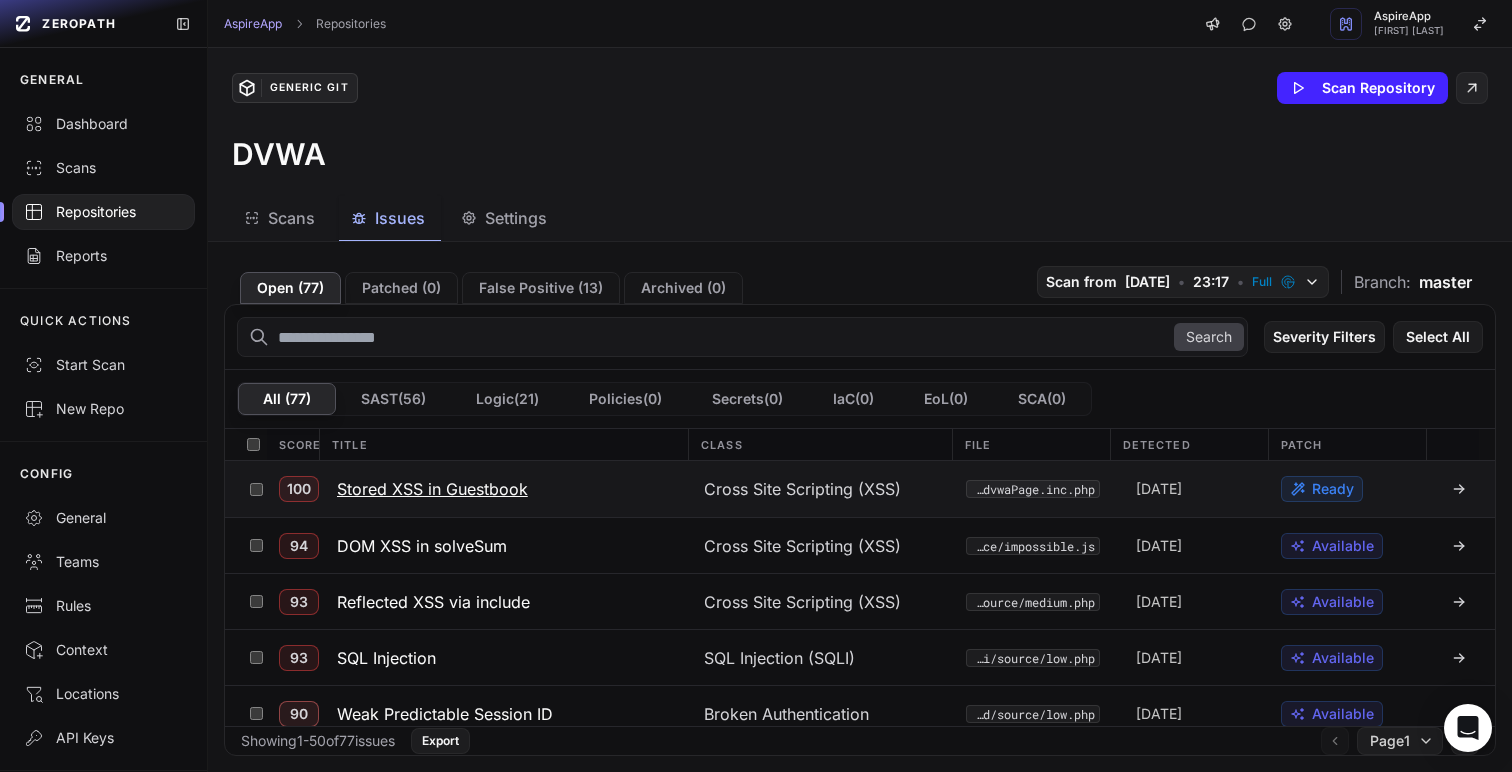 click 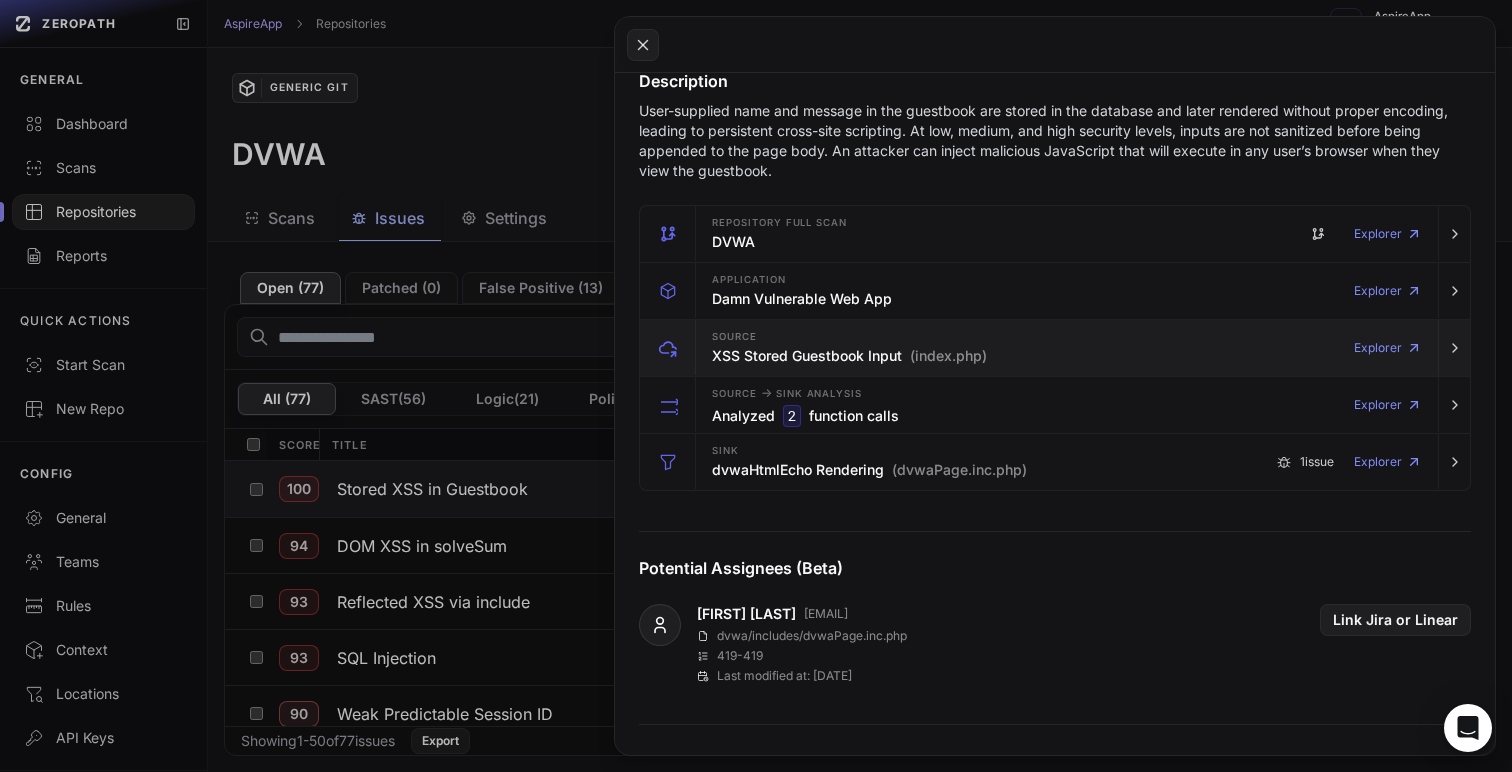 scroll, scrollTop: 0, scrollLeft: 0, axis: both 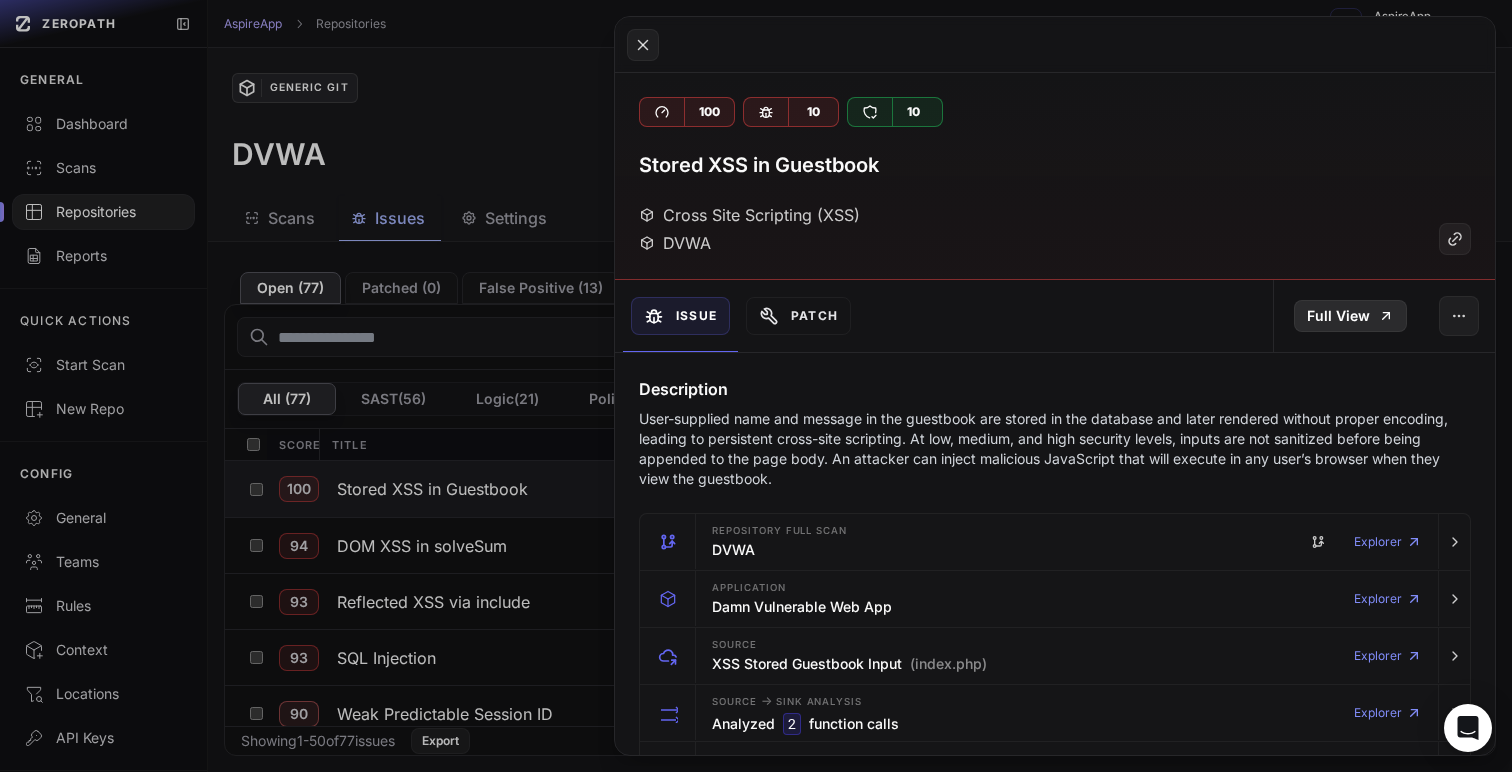 click on "Full View" at bounding box center [1350, 316] 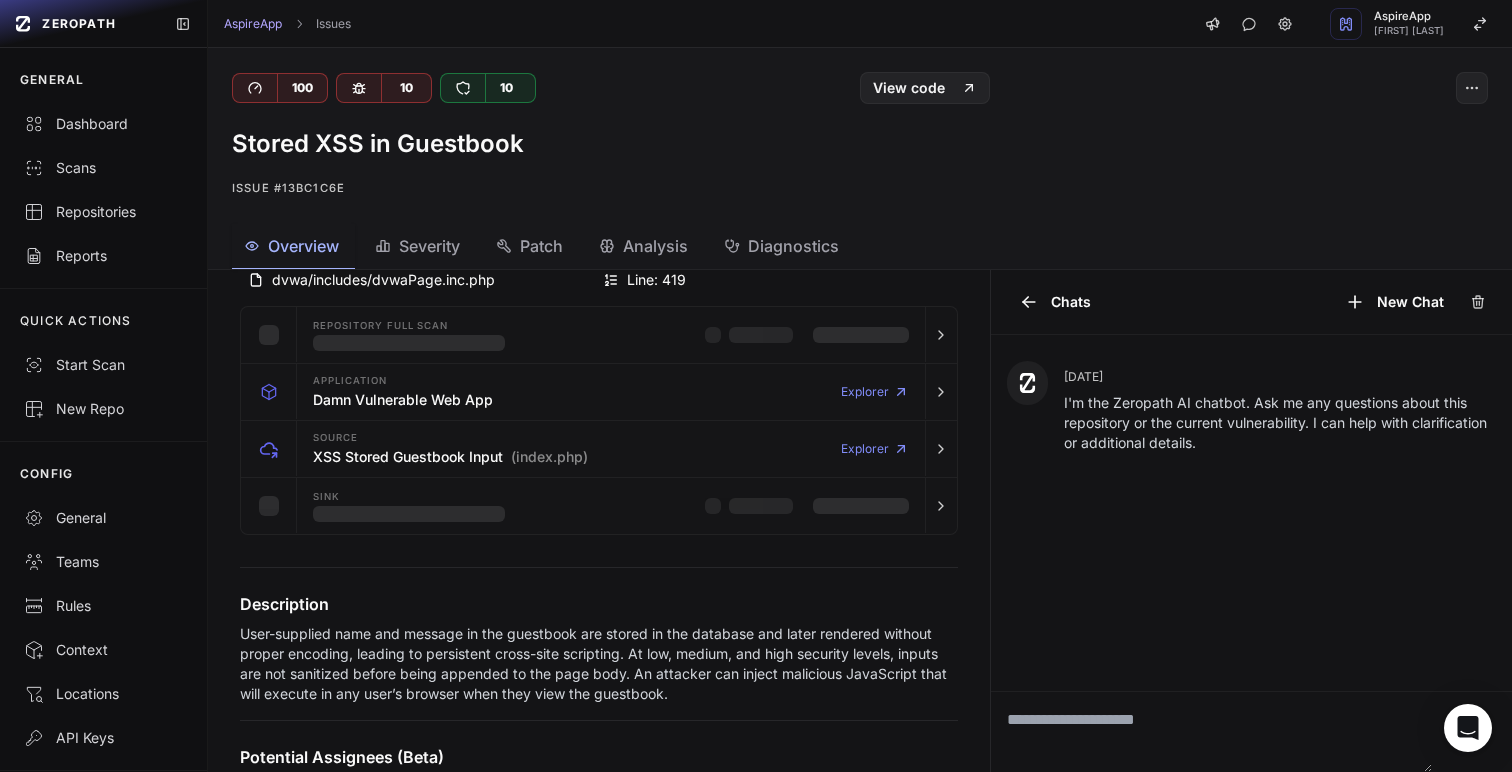 scroll, scrollTop: 0, scrollLeft: 0, axis: both 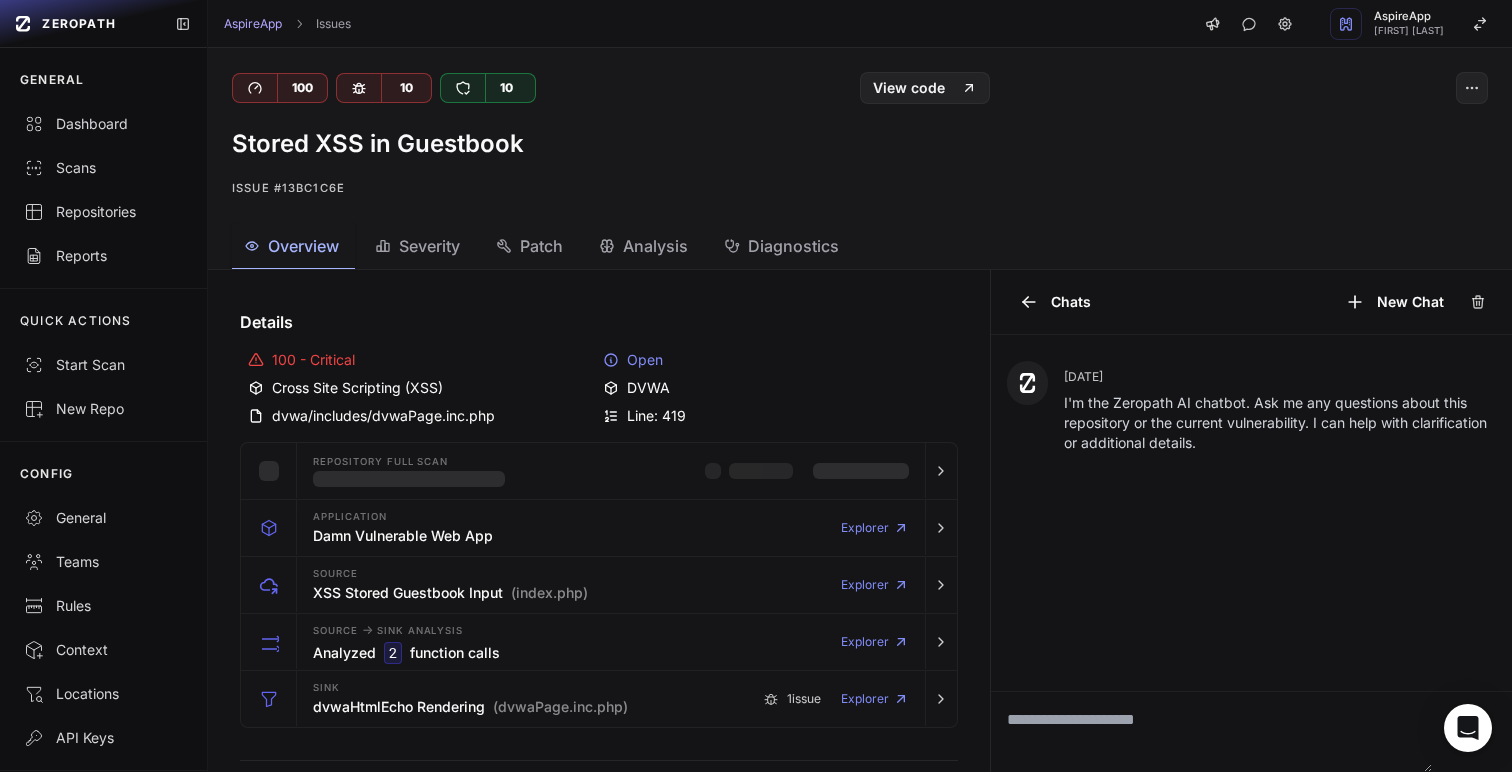 click on "Diagnostics" 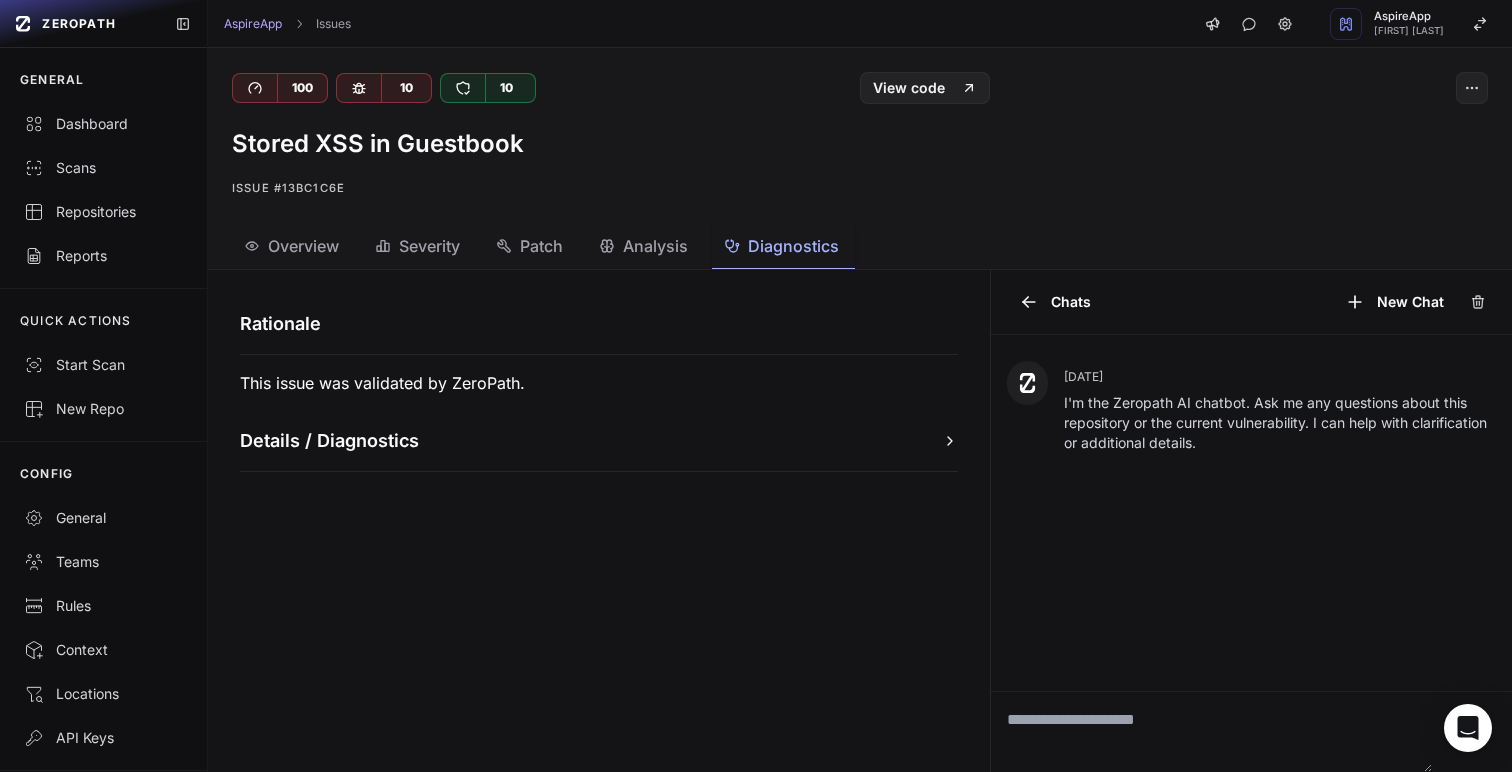 click on "Rationale     This issue was validated by ZeroPath.    Details / Diagnostics" at bounding box center (599, 399) 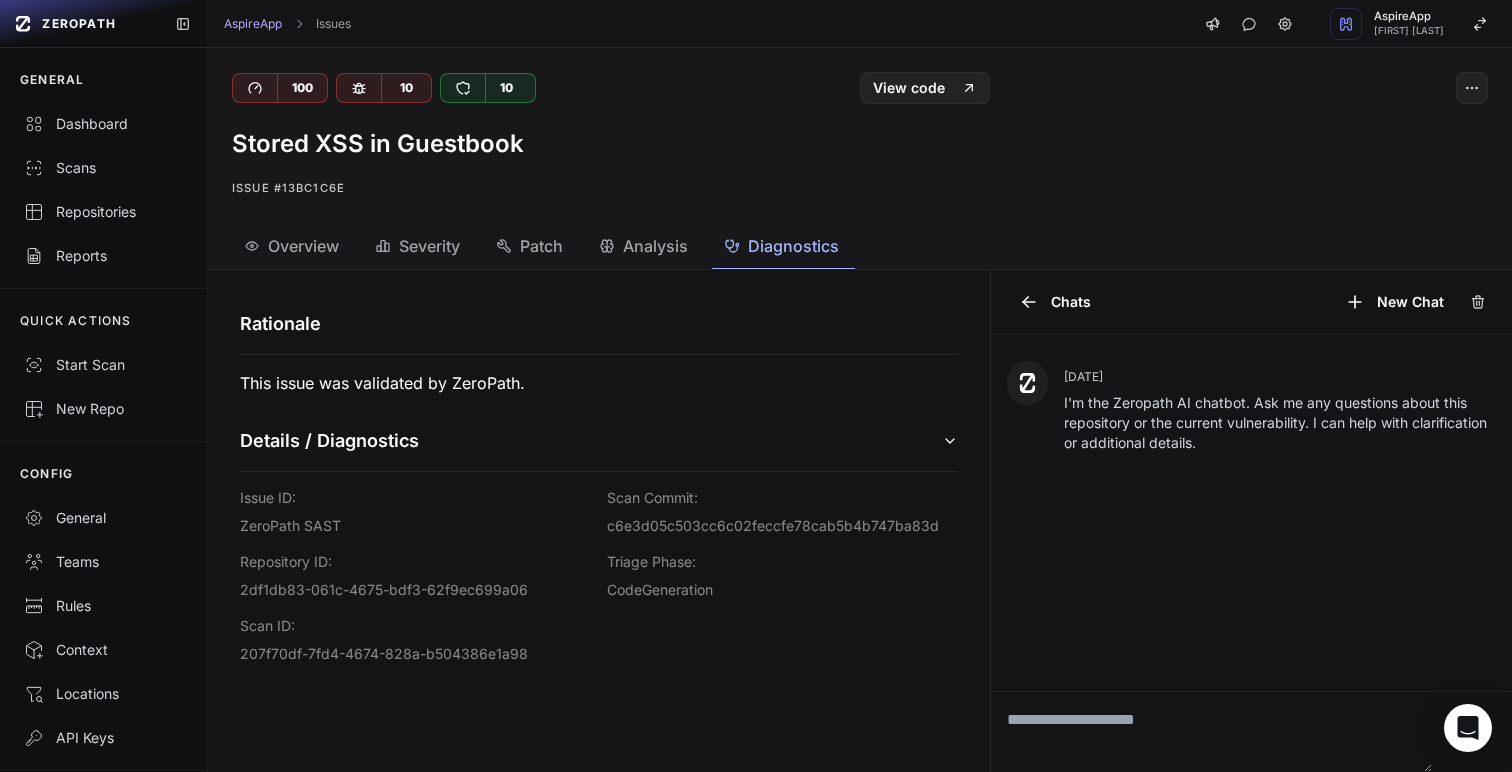 click on "Analysis" at bounding box center (655, 246) 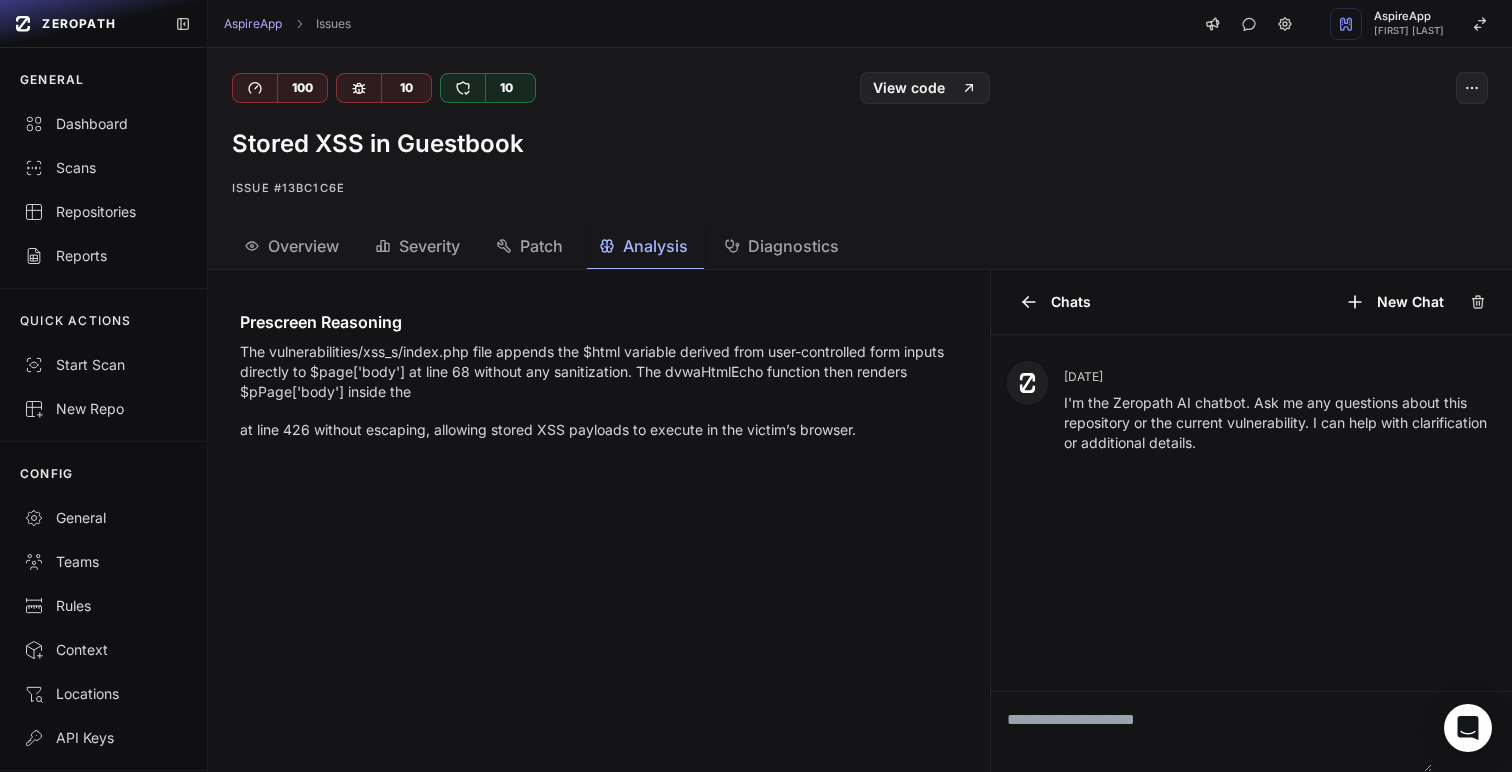 click on "Patch" at bounding box center [541, 246] 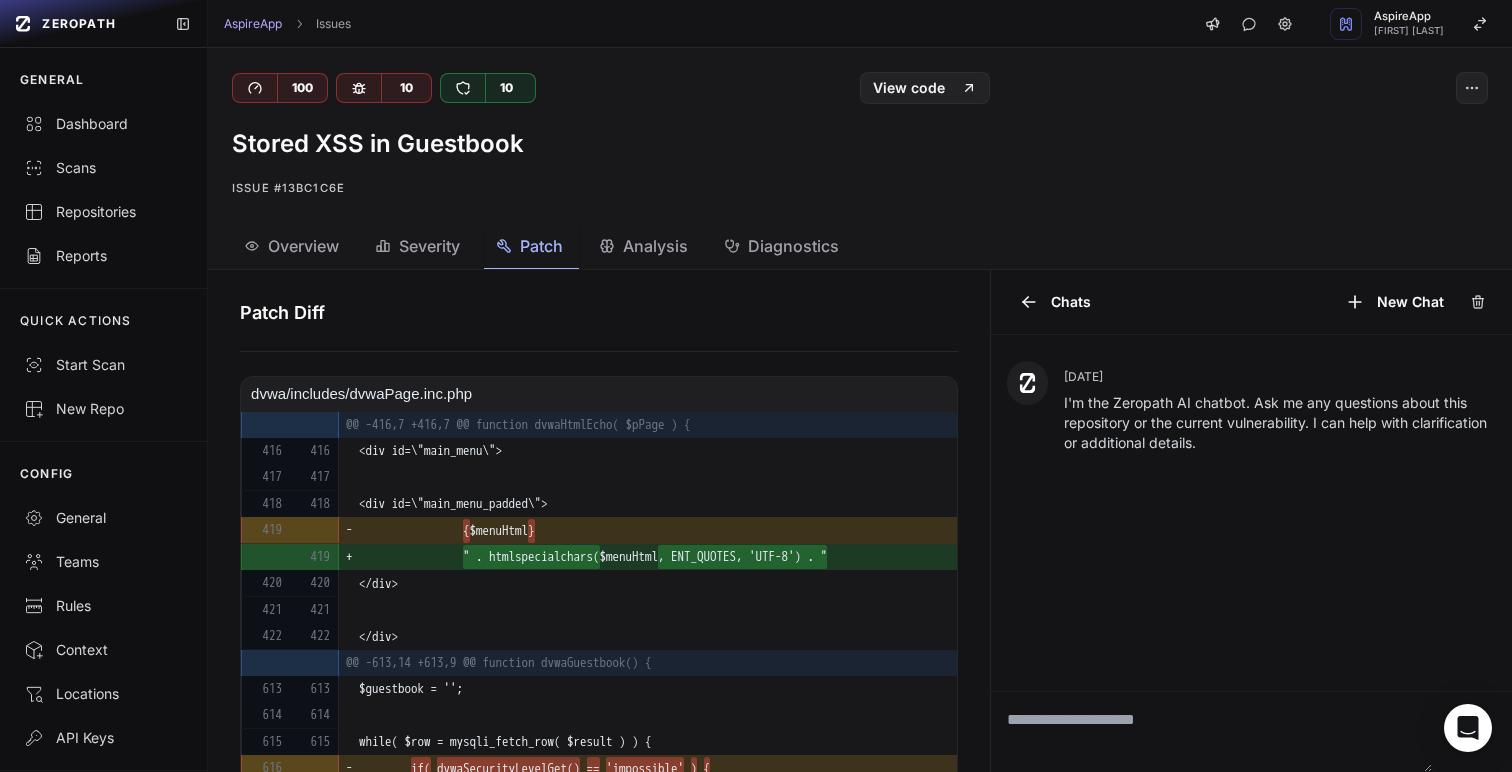 scroll, scrollTop: 1128, scrollLeft: 0, axis: vertical 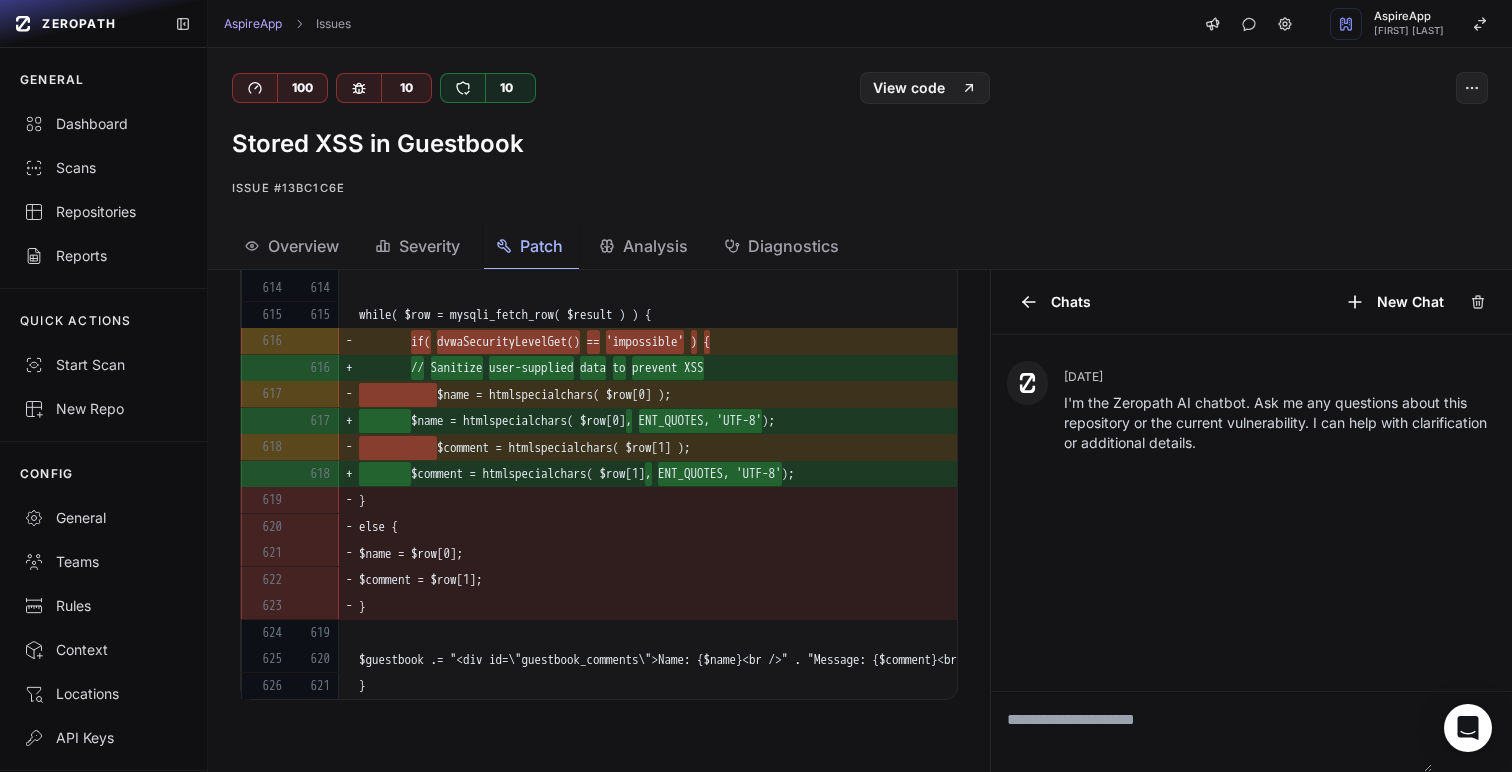 click at bounding box center [1211, 732] 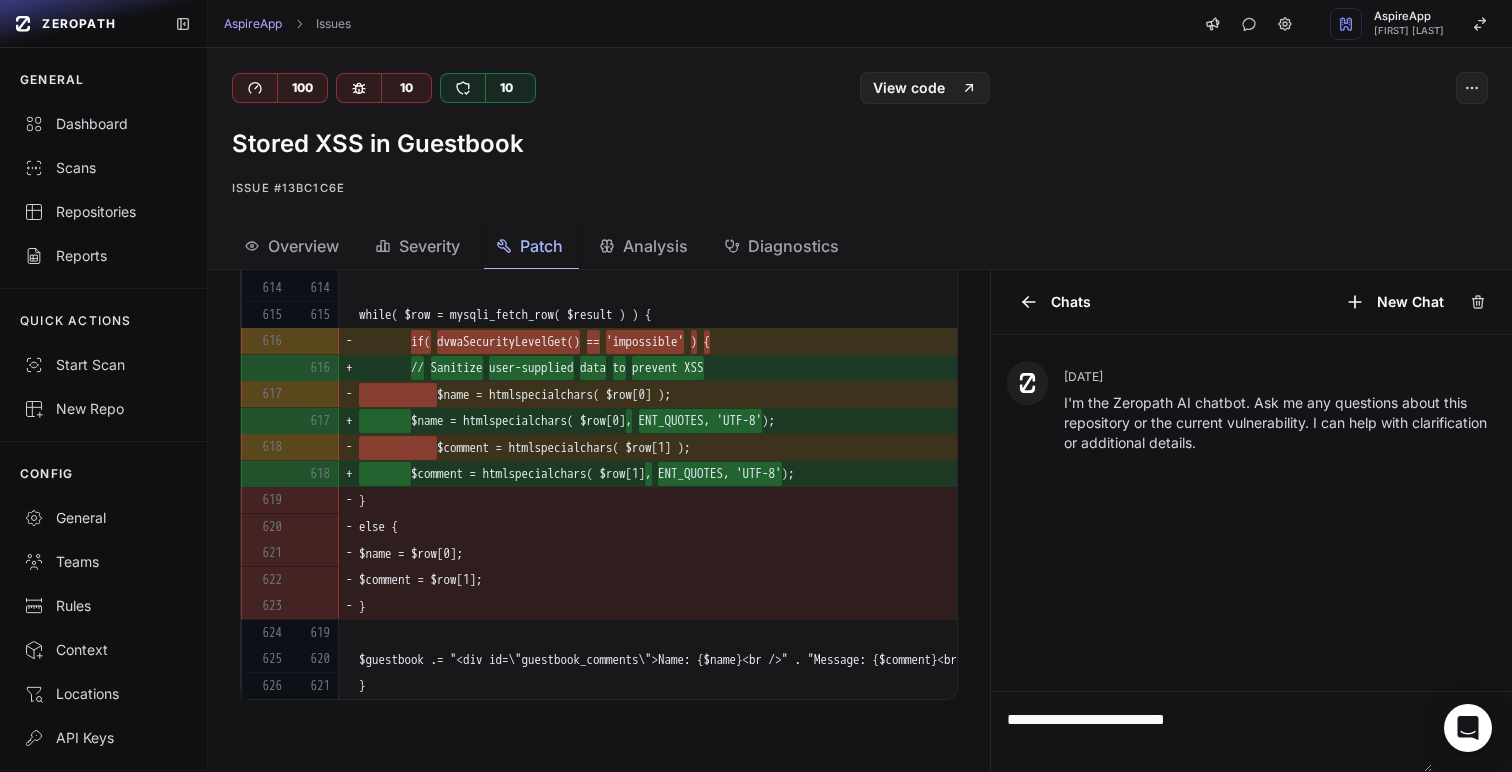 type on "**********" 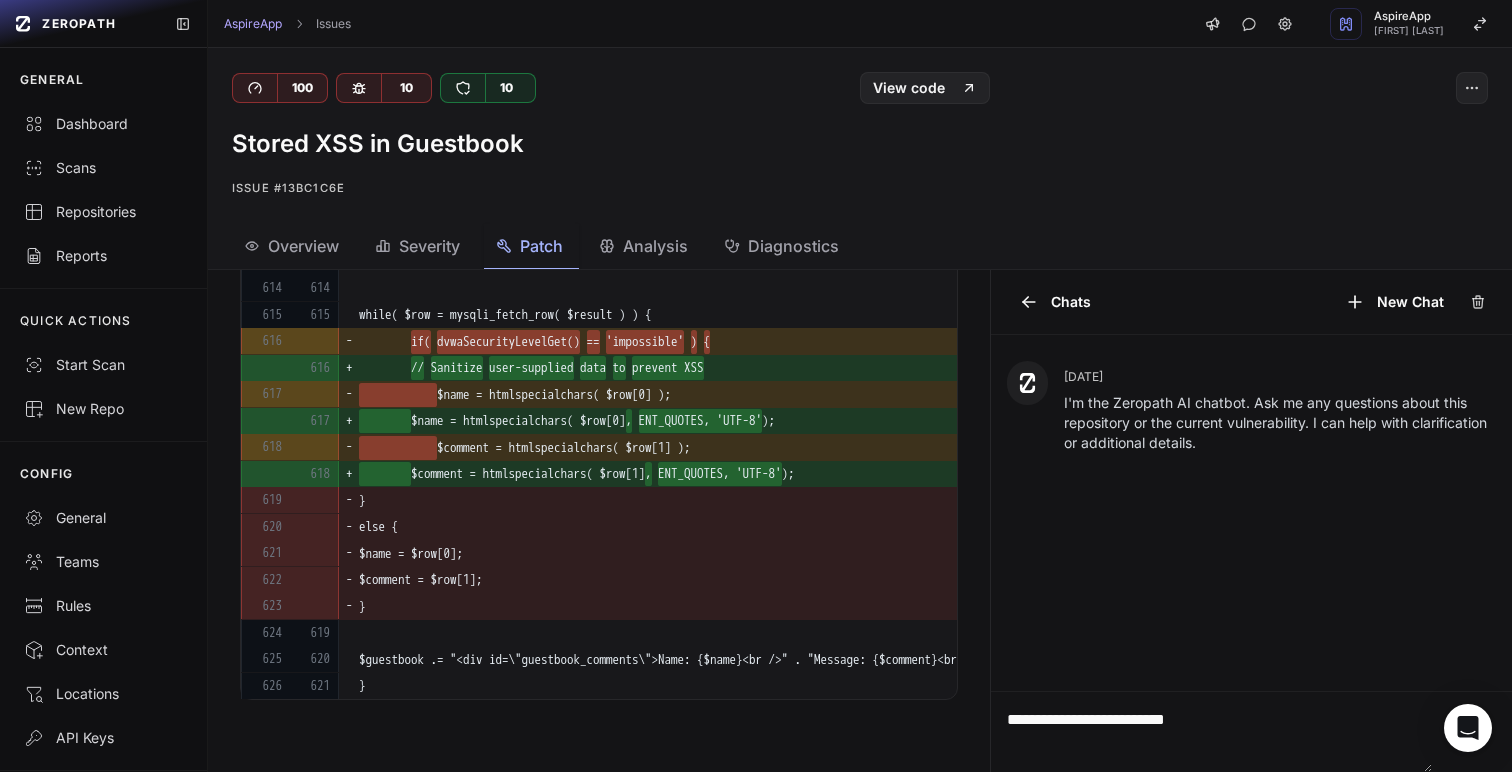 type 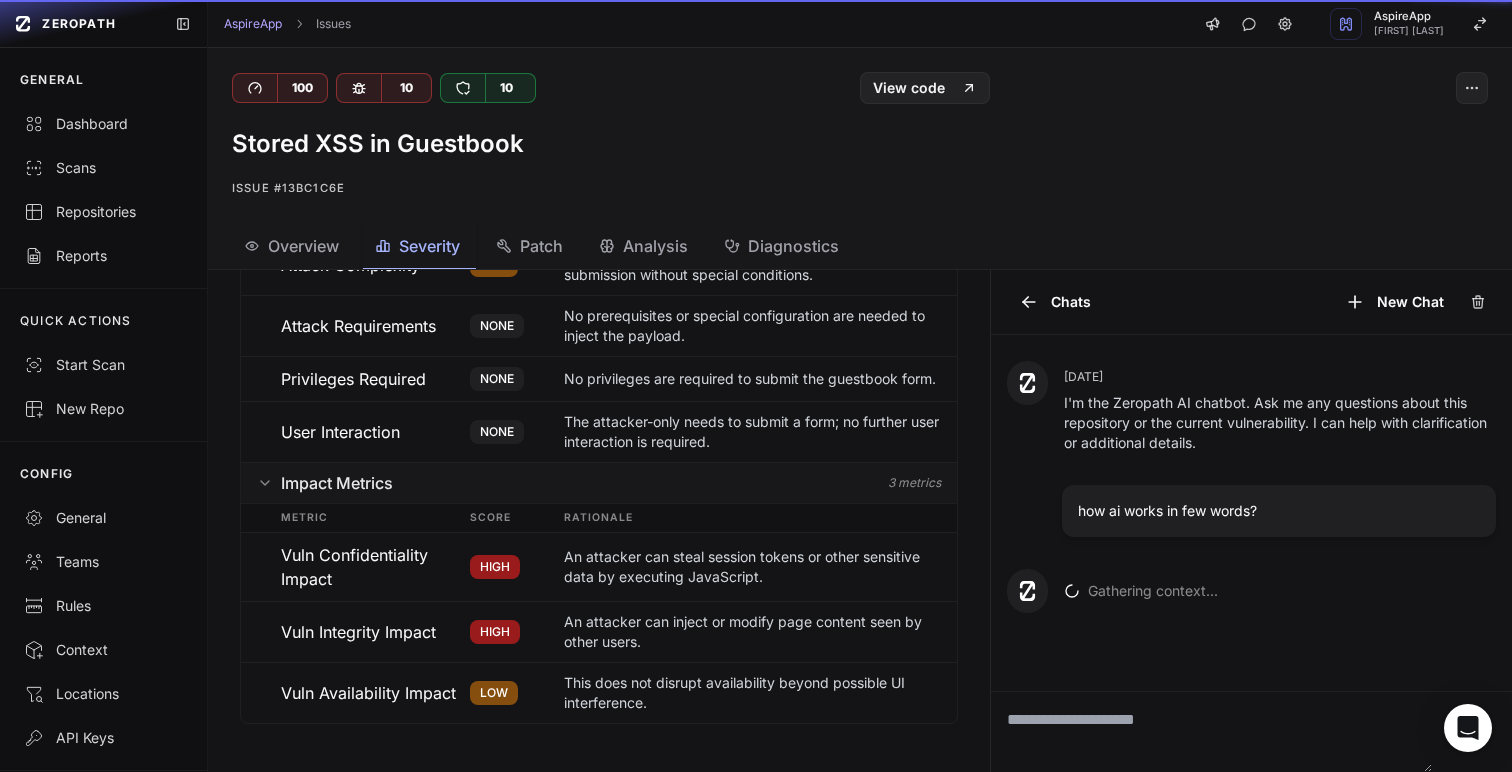 click on "Severity" at bounding box center [429, 246] 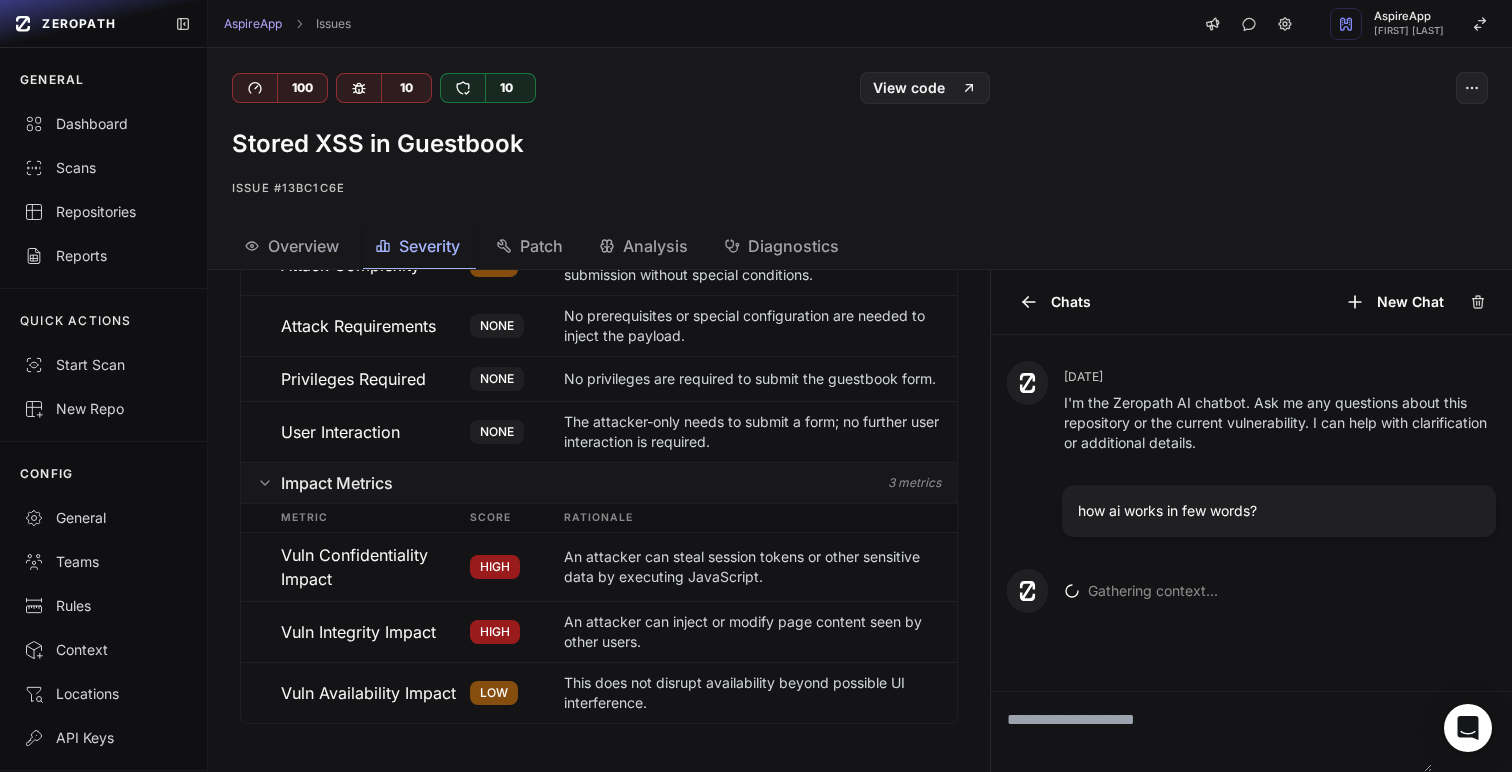scroll, scrollTop: 0, scrollLeft: 0, axis: both 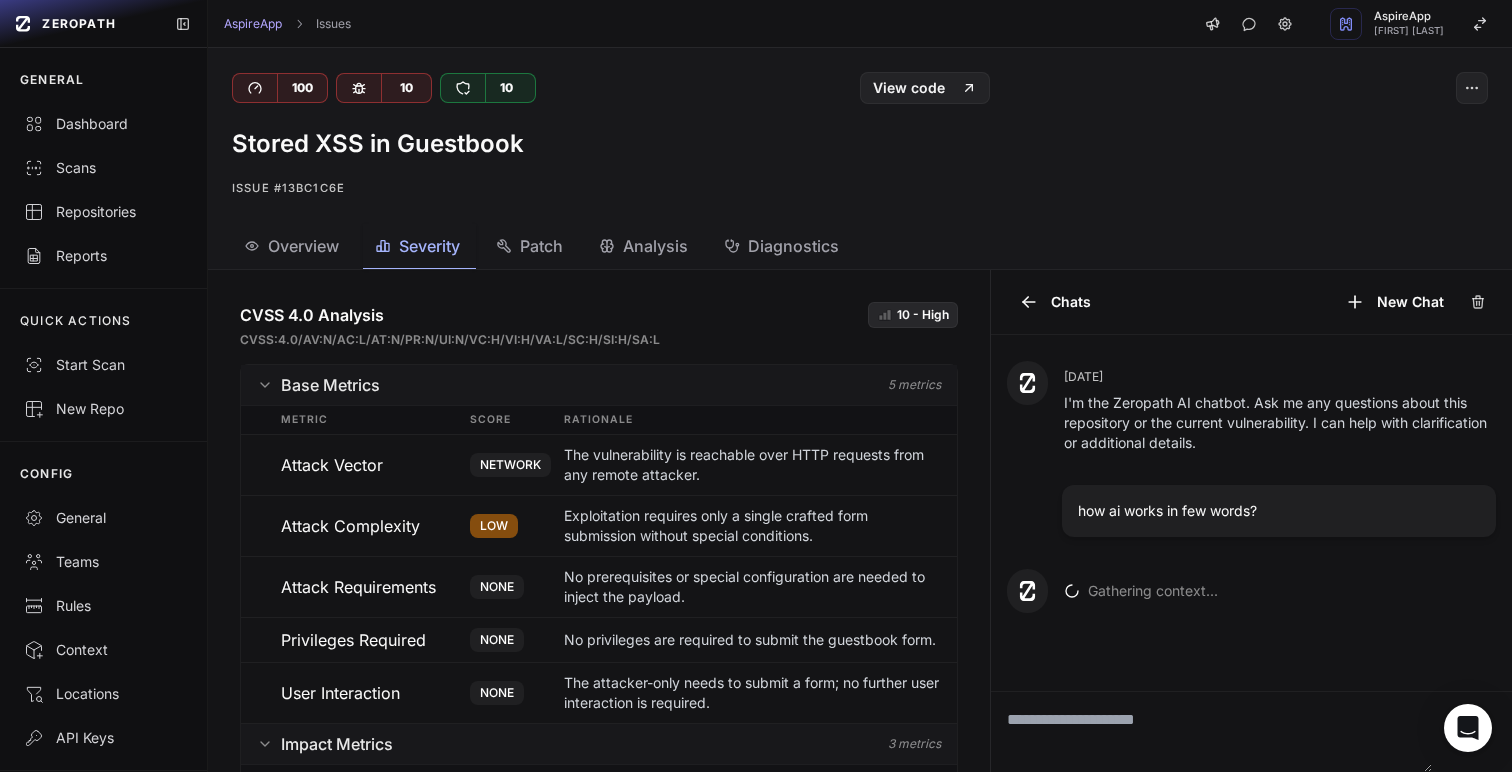 click on "Overview" at bounding box center (303, 246) 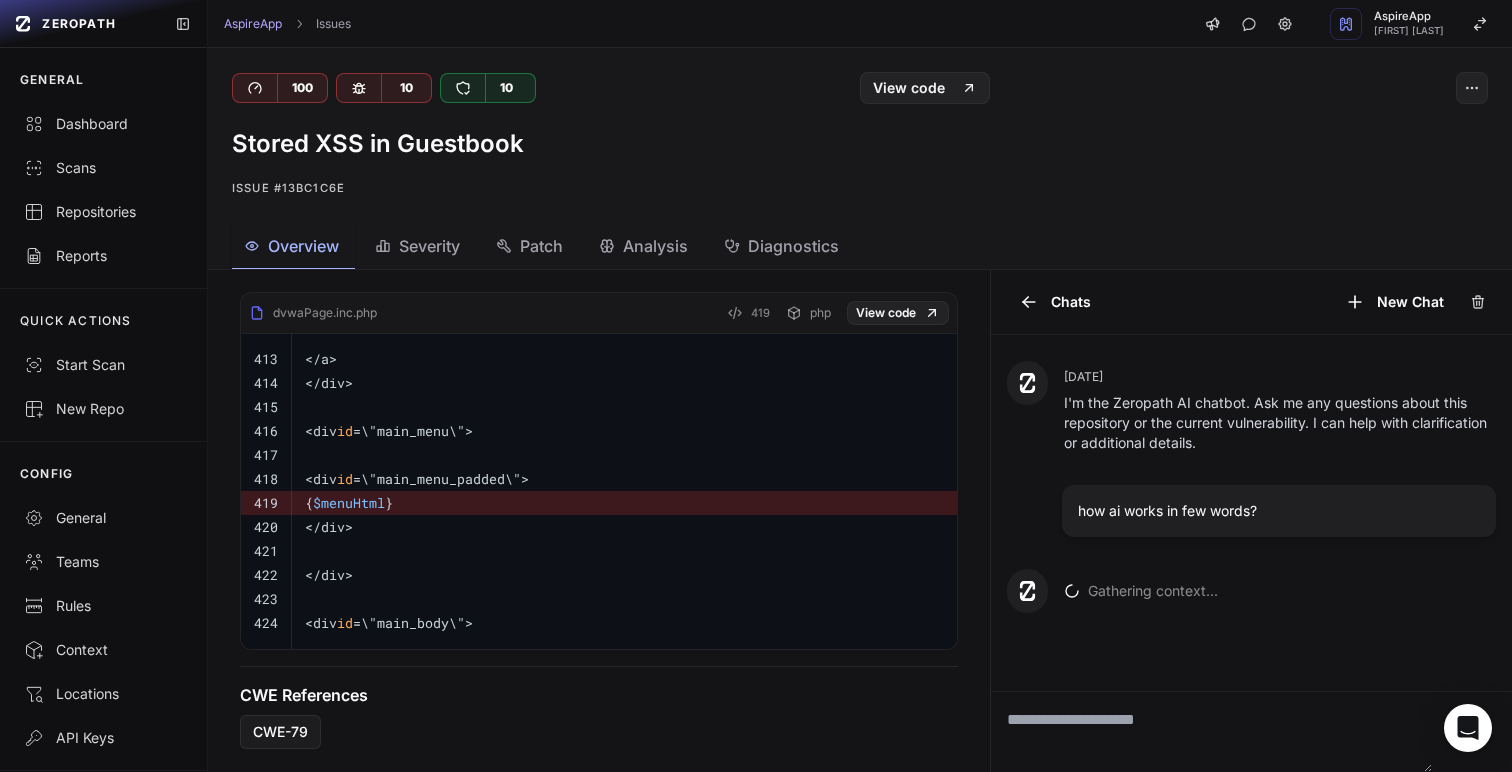 scroll, scrollTop: 0, scrollLeft: 0, axis: both 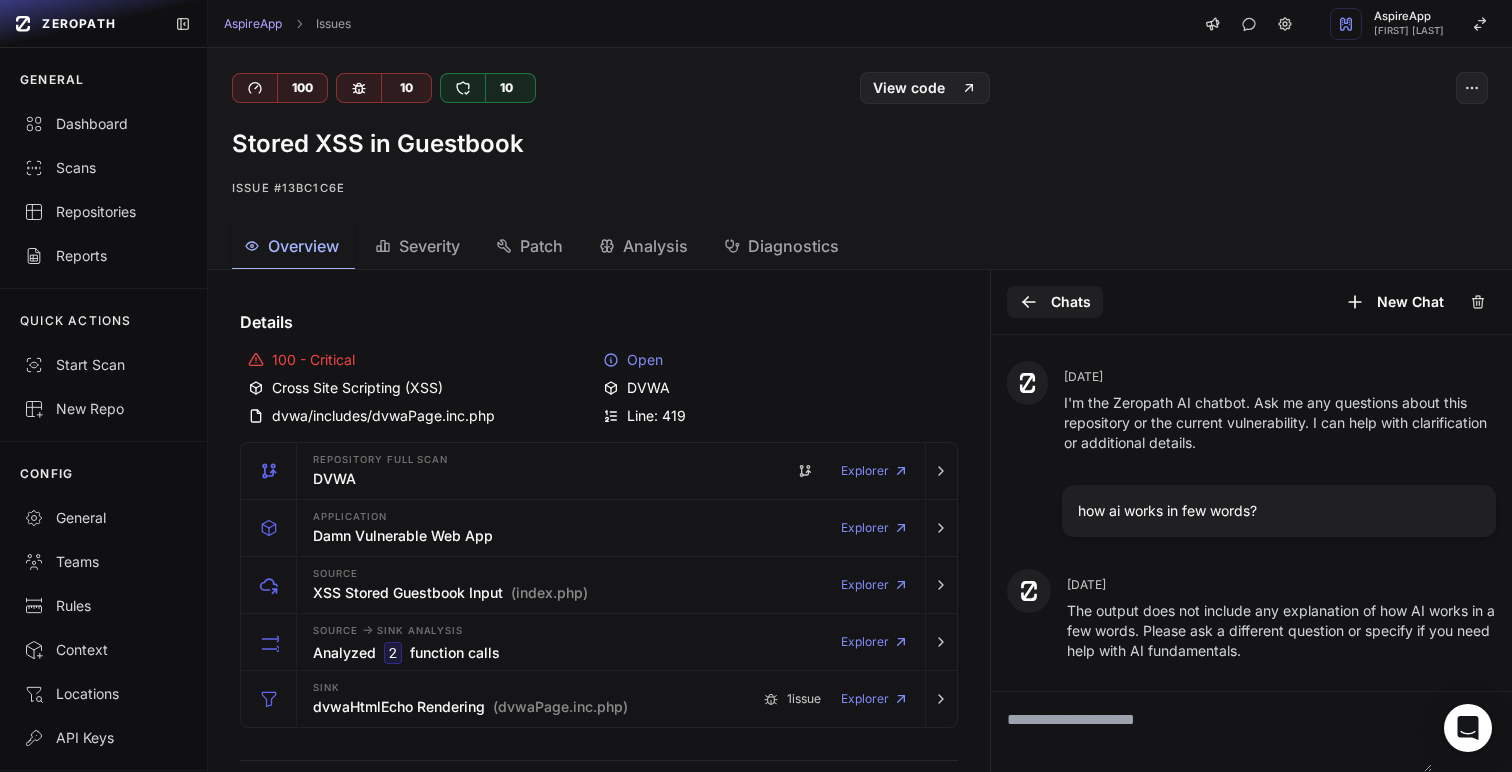click 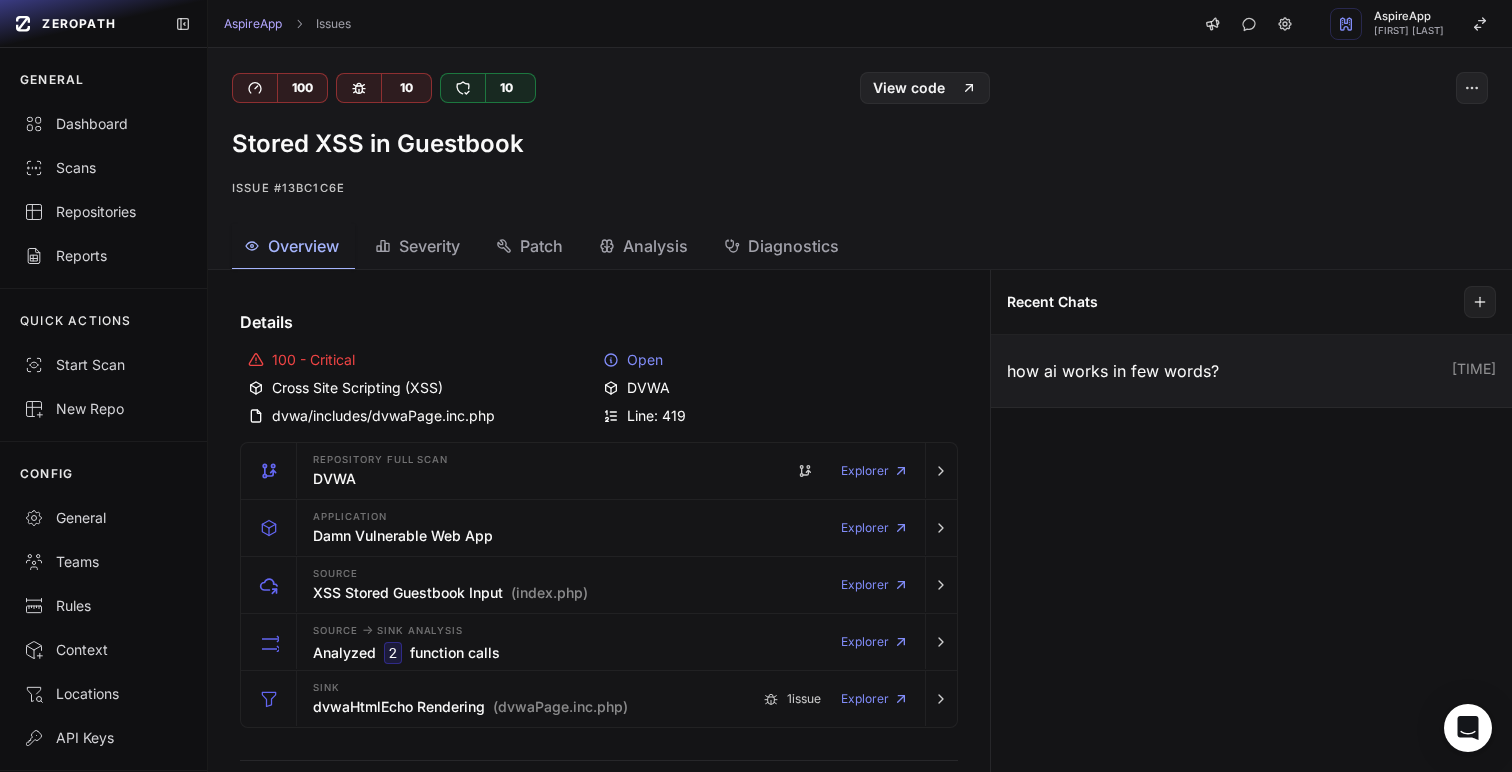 click on "how ai works in few words?" at bounding box center [1213, 371] 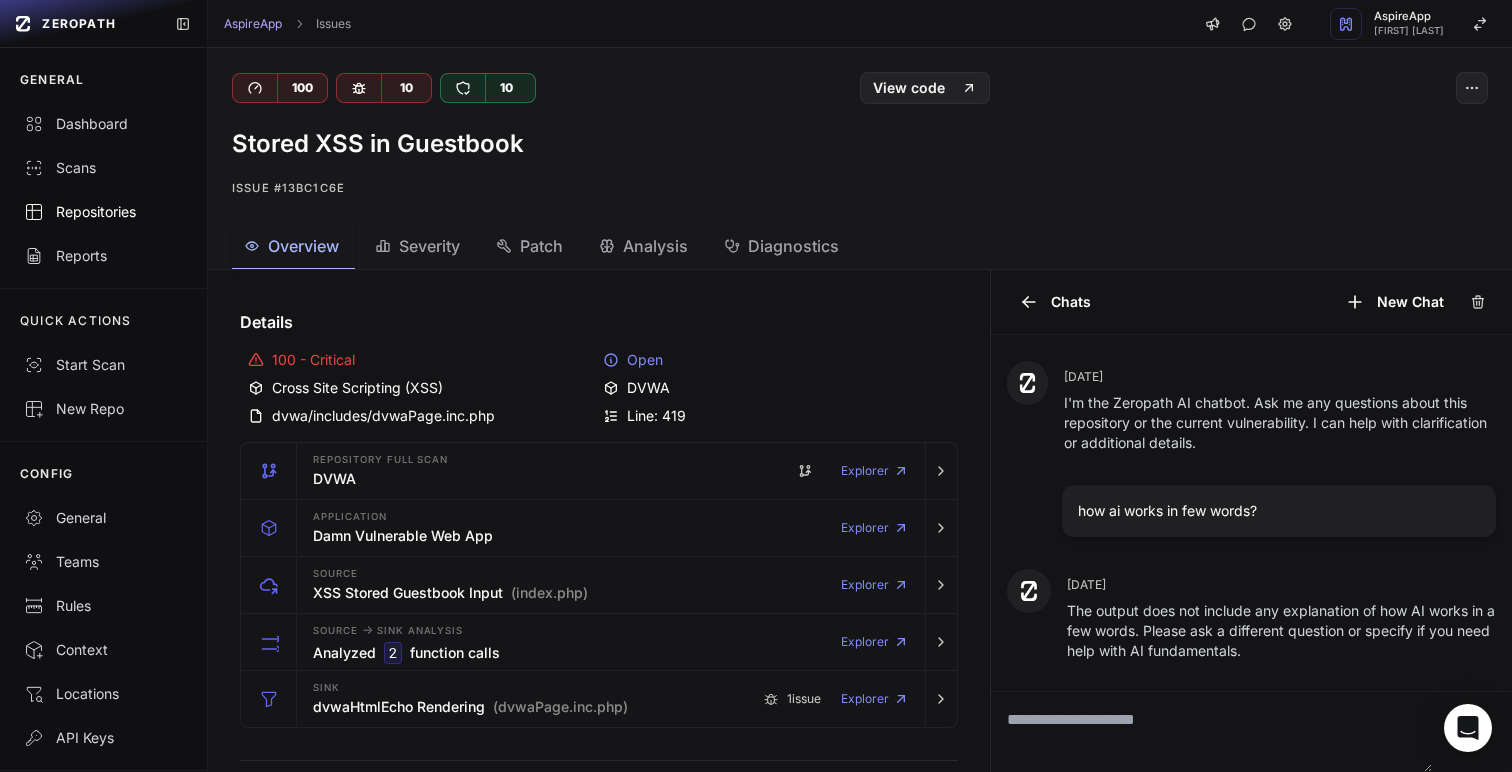 click on "Repositories" at bounding box center (103, 212) 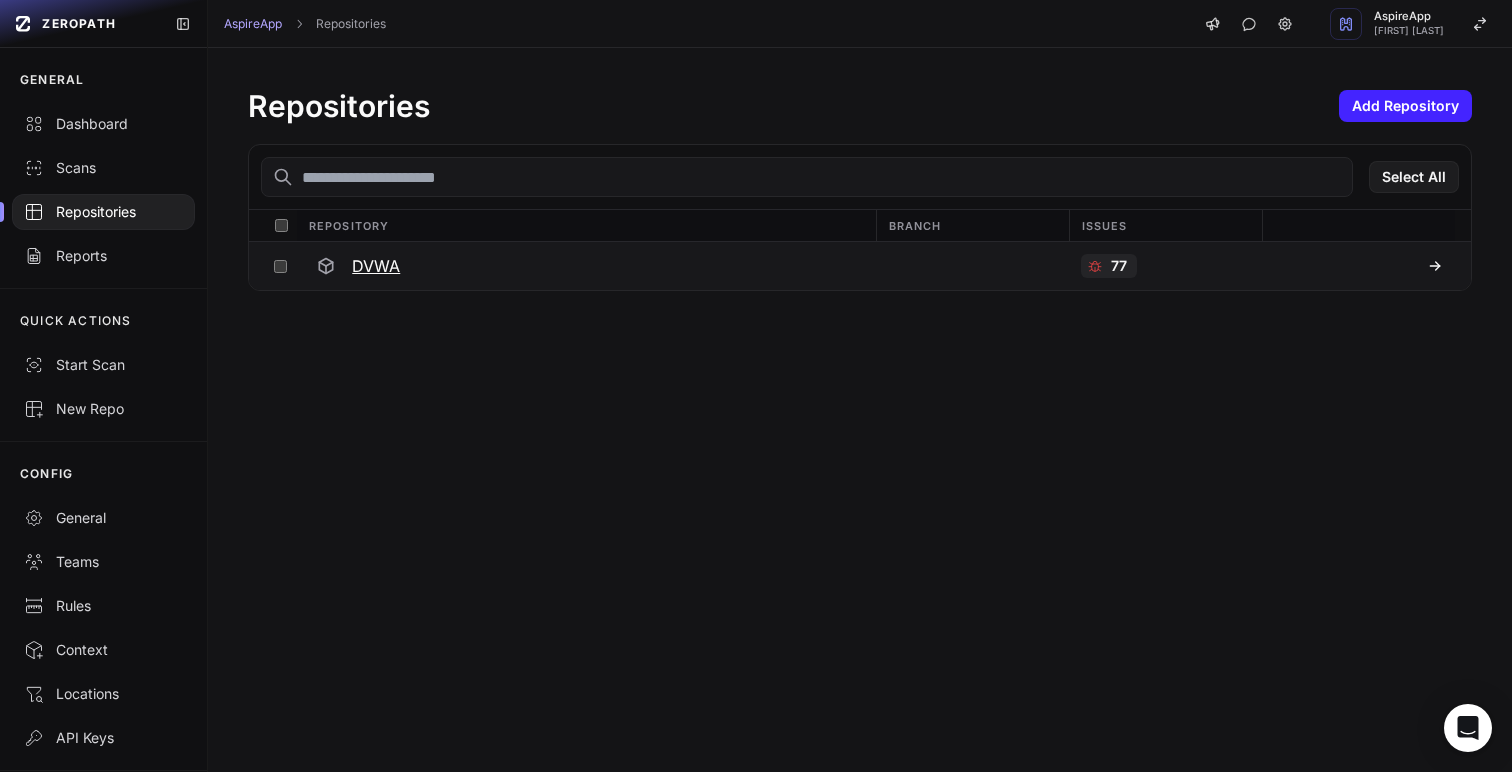 click on "DVWA" at bounding box center [585, 266] 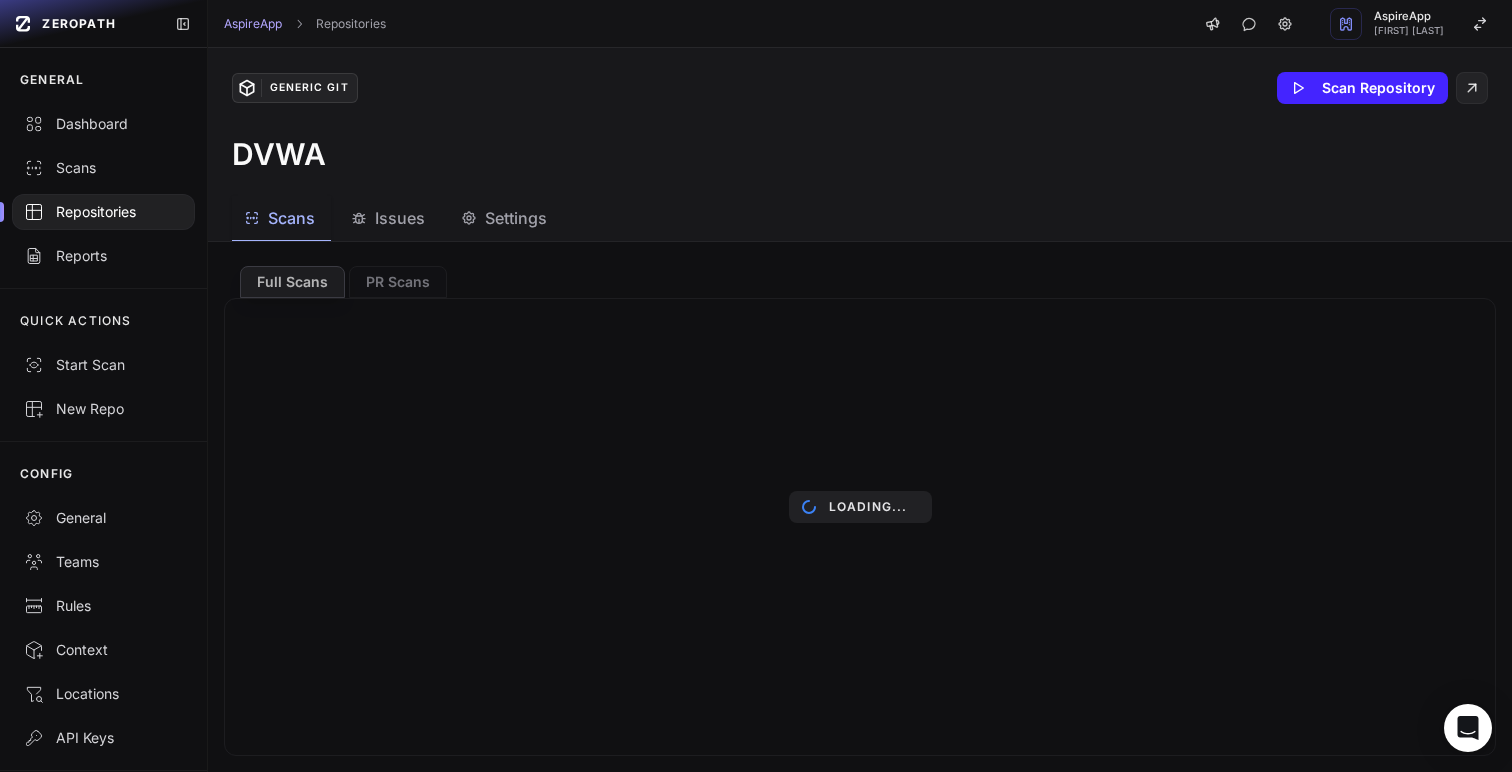 click on "Issues" at bounding box center (400, 218) 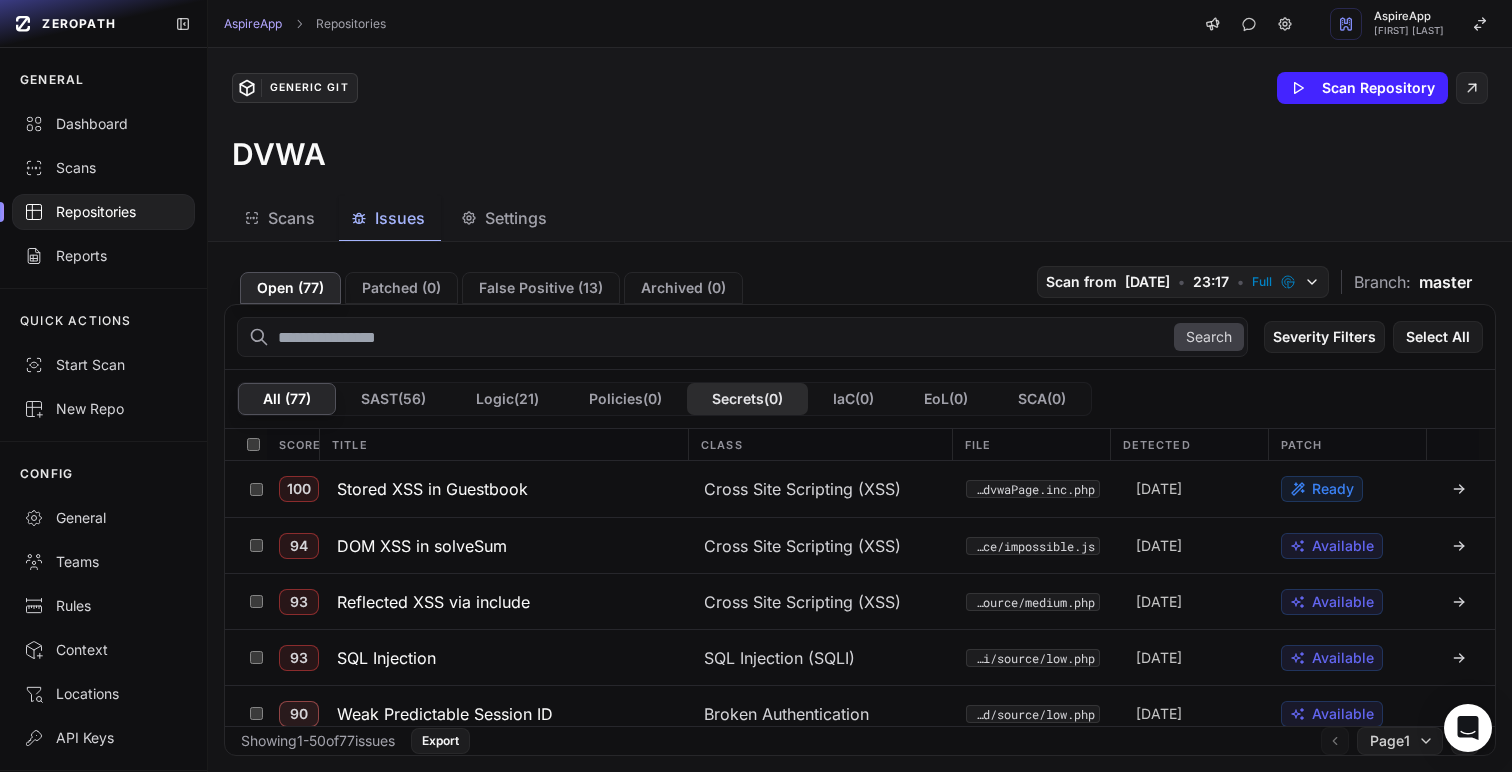 click on "Secrets  ( 0 )" at bounding box center [747, 399] 